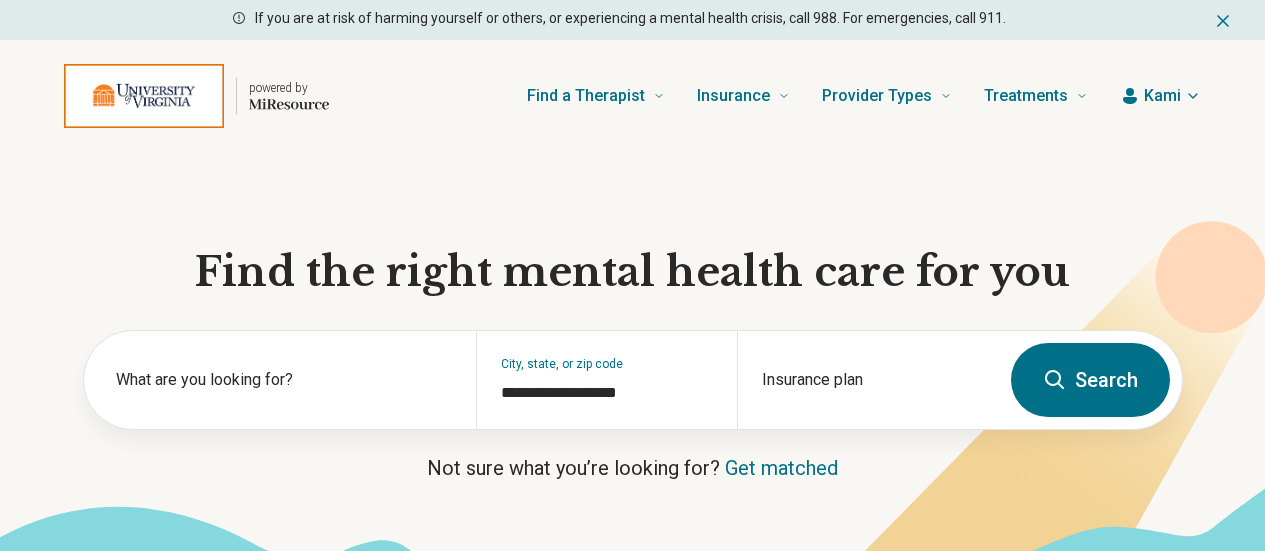scroll, scrollTop: 0, scrollLeft: 0, axis: both 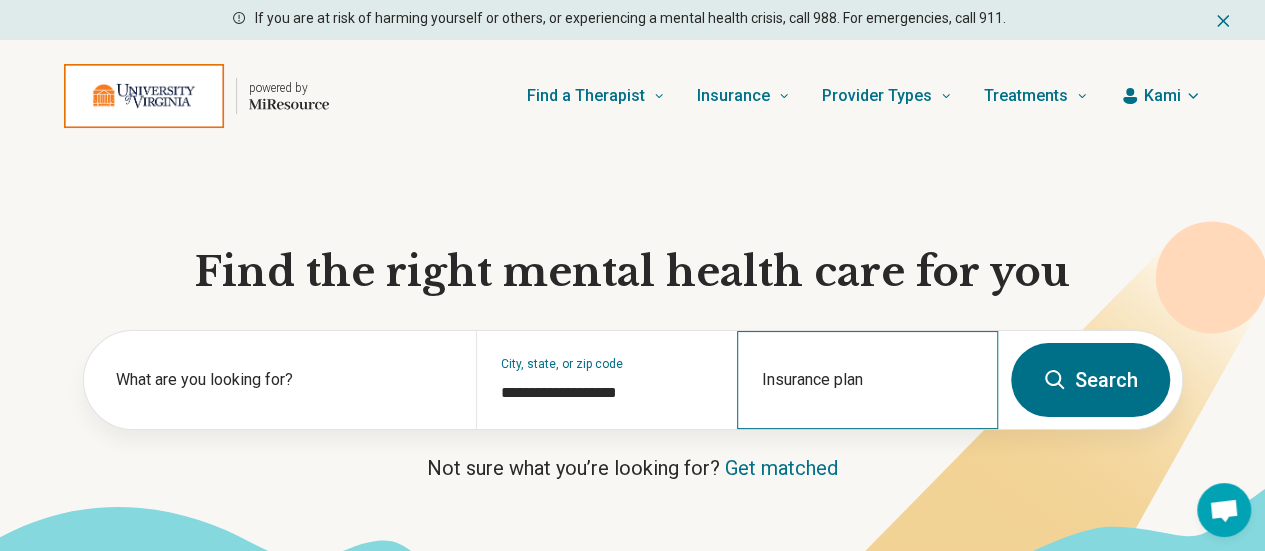 click on "Insurance plan" at bounding box center [867, 380] 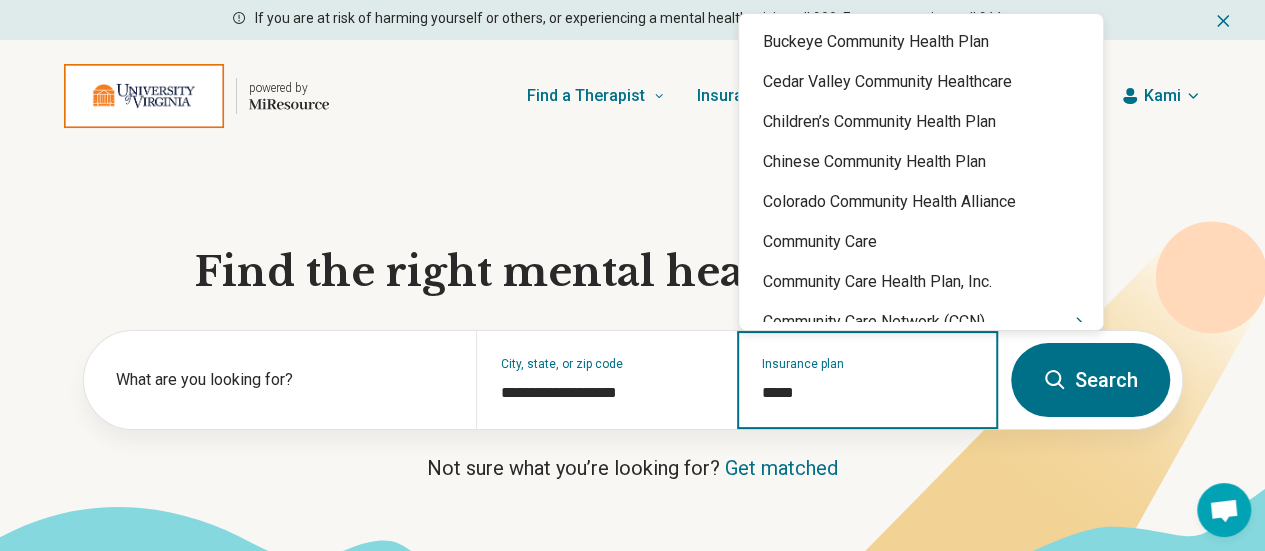 type on "******" 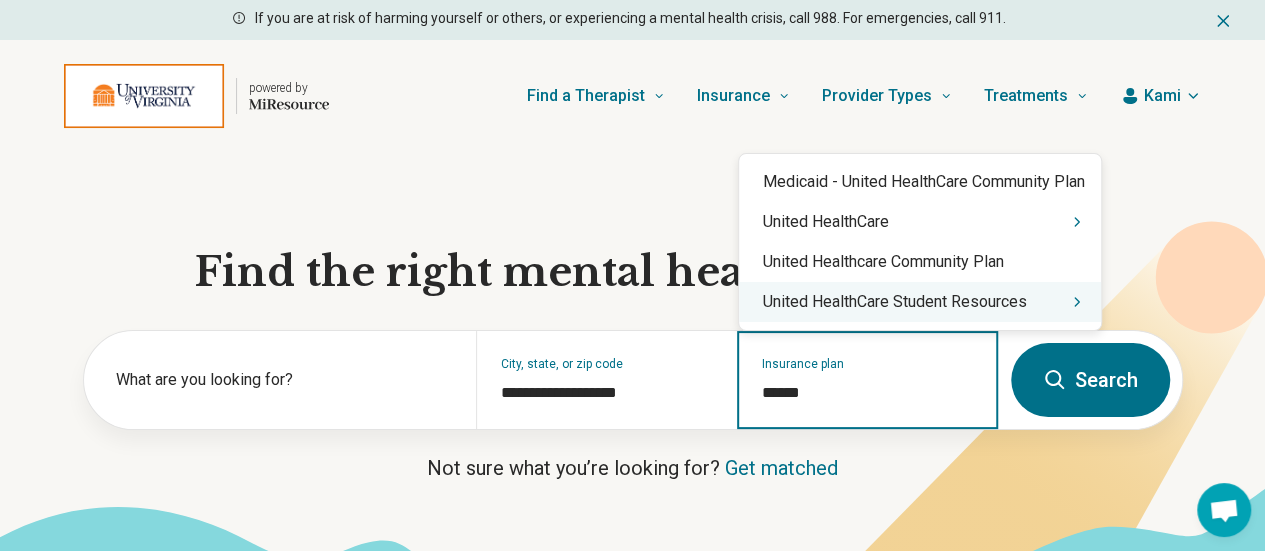 click on "United HealthCare Student Resources" at bounding box center [920, 302] 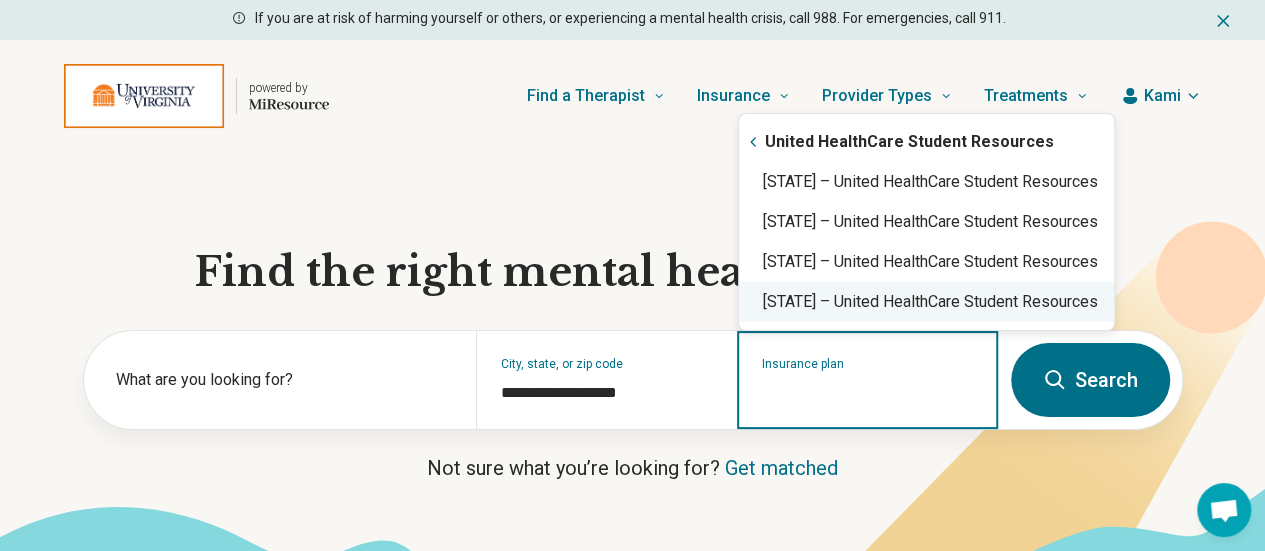 click on "[STATE] – United HealthCare Student Resources" at bounding box center (926, 302) 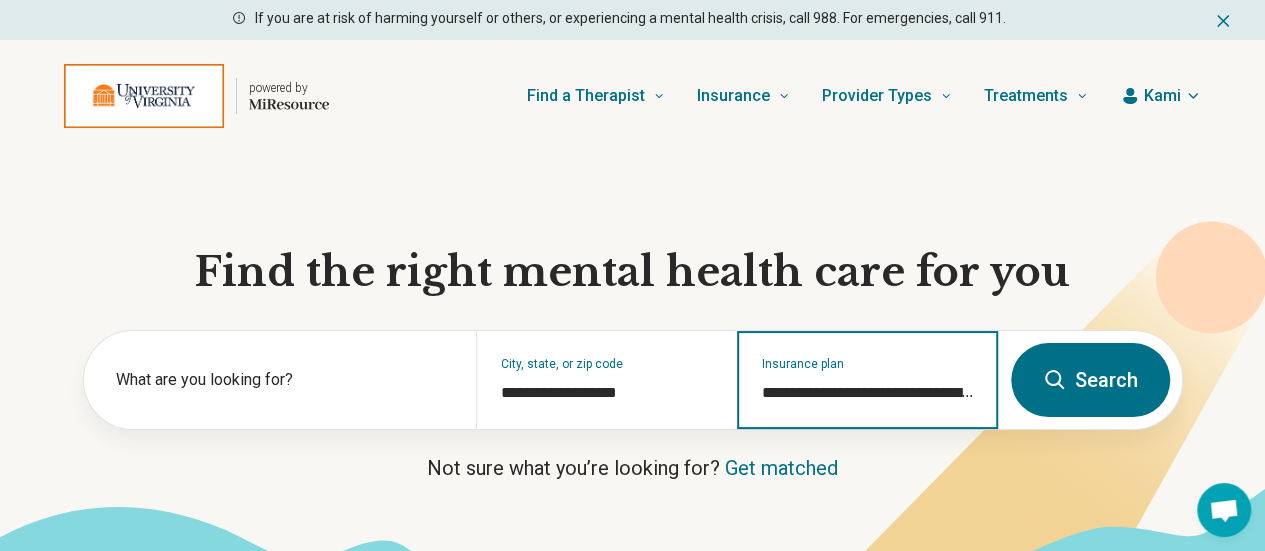 type on "**********" 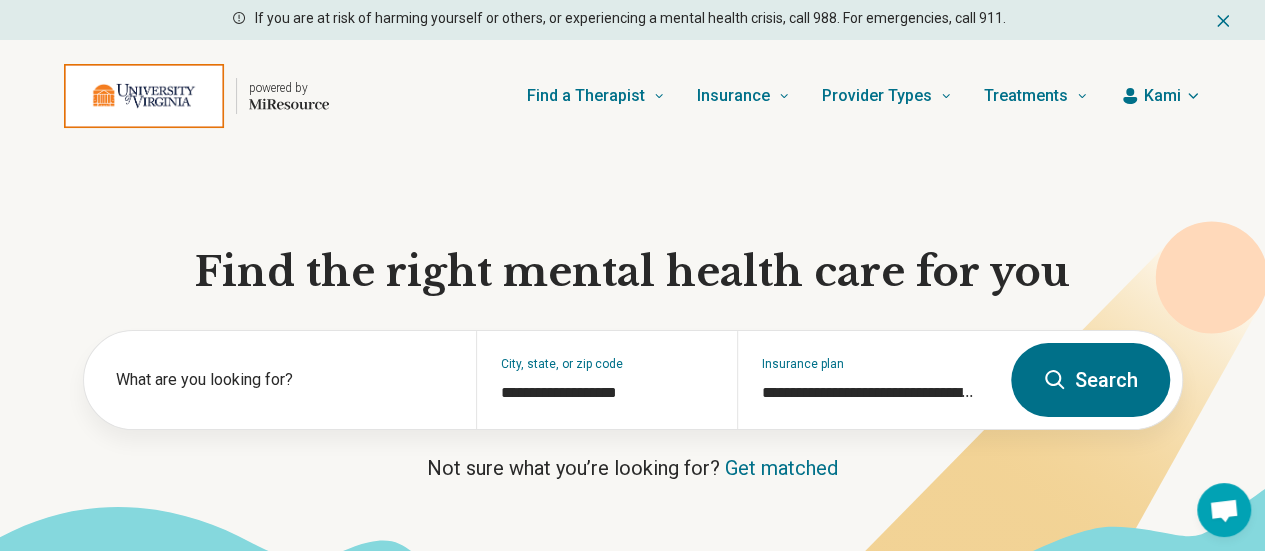 click on "Search" at bounding box center (1090, 380) 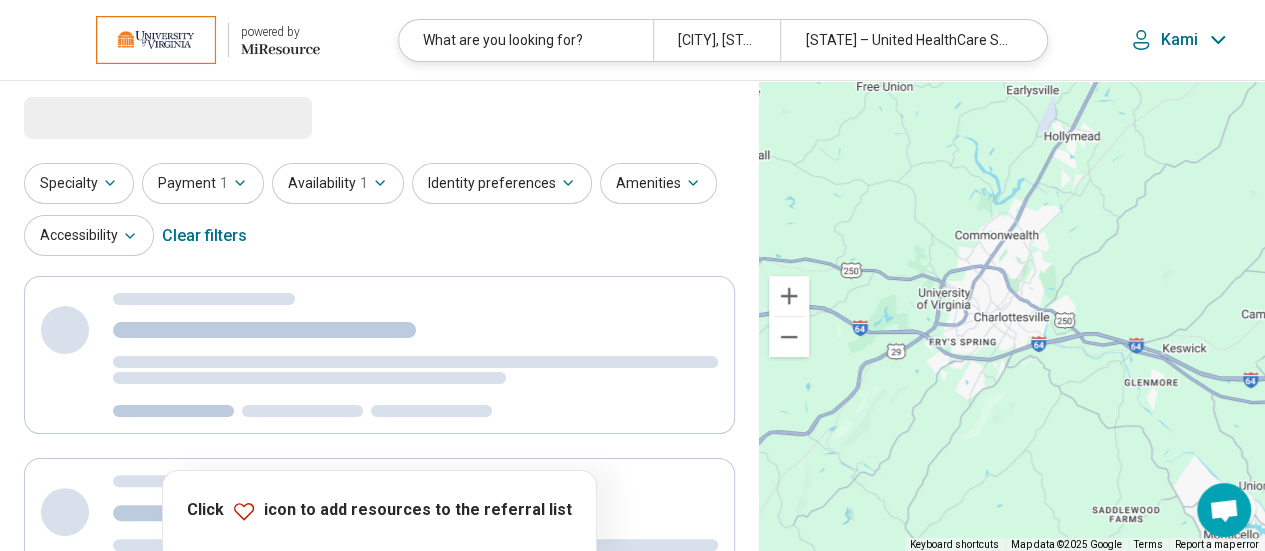 select on "***" 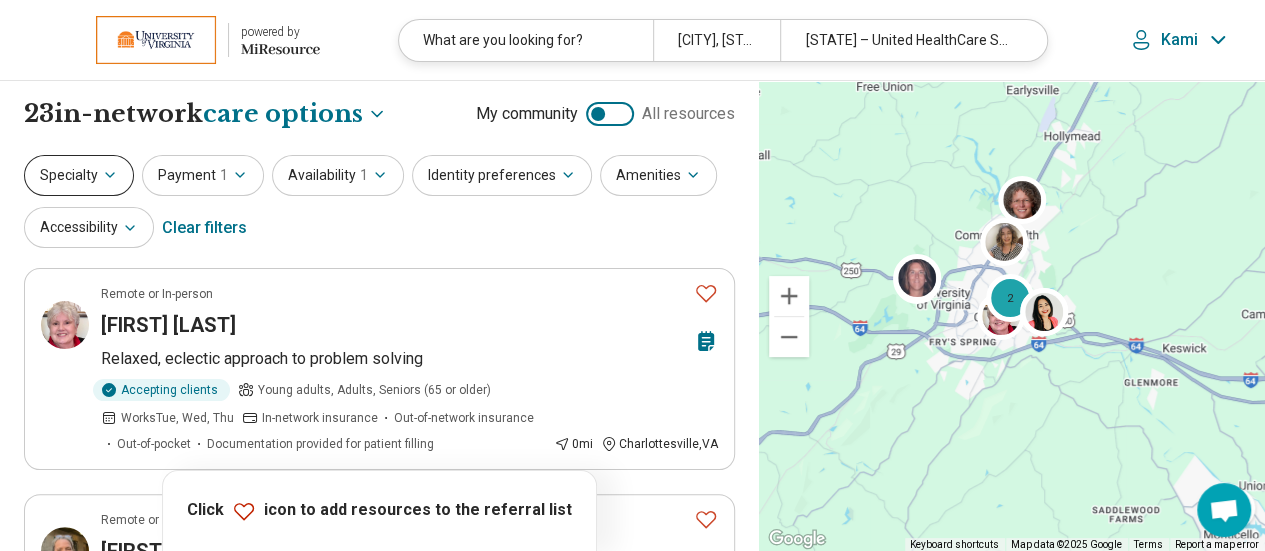 click 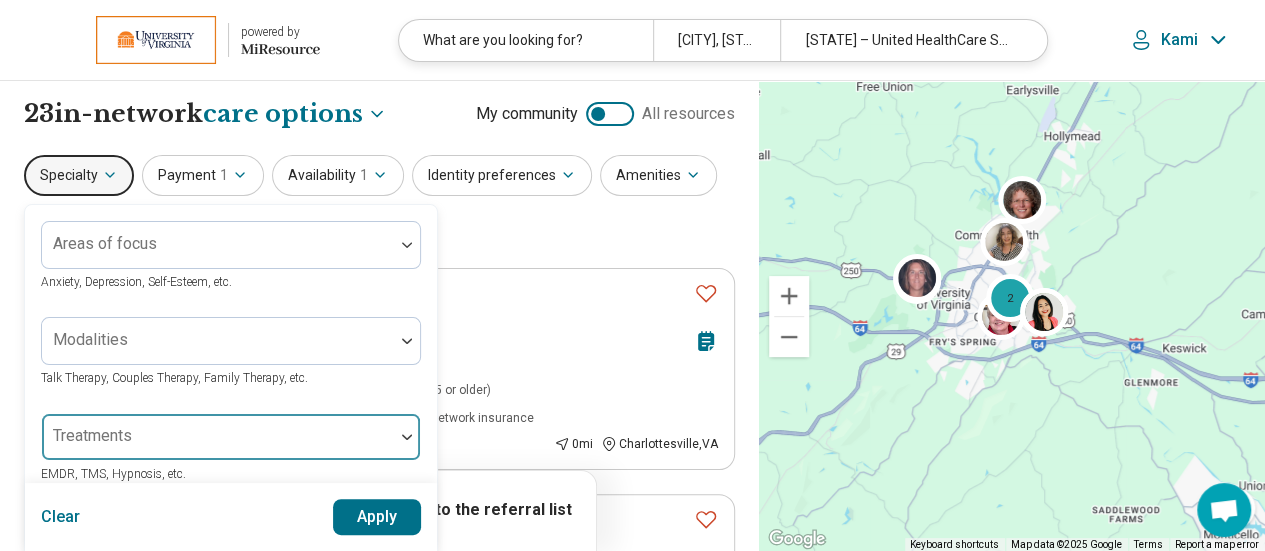 click at bounding box center (218, 445) 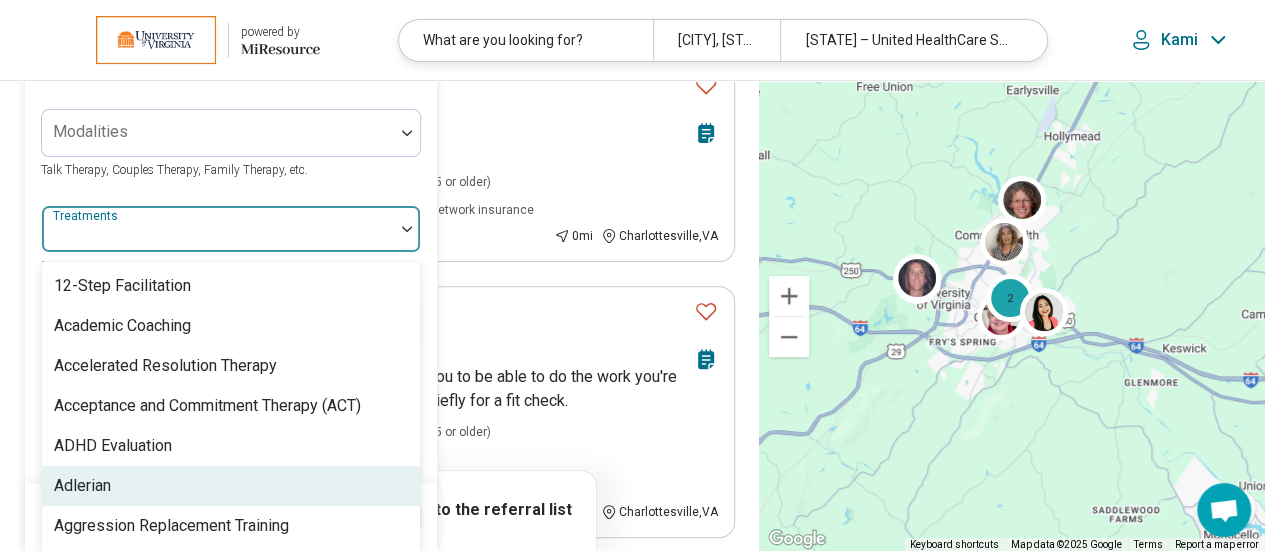 scroll, scrollTop: 246, scrollLeft: 0, axis: vertical 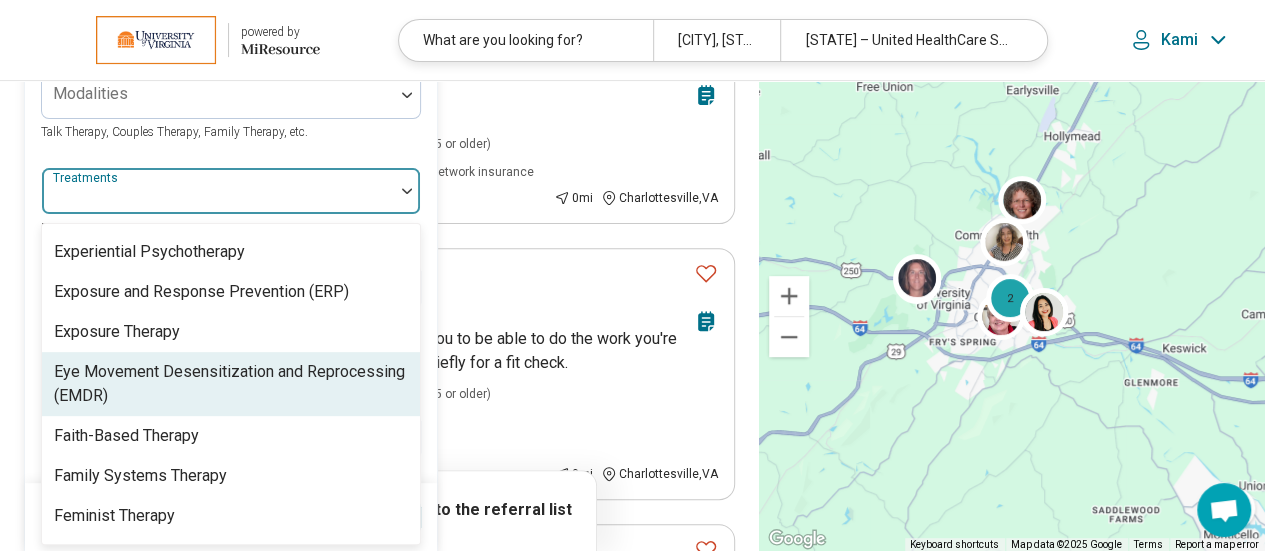 click on "Eye Movement Desensitization and Reprocessing (EMDR)" at bounding box center (231, 384) 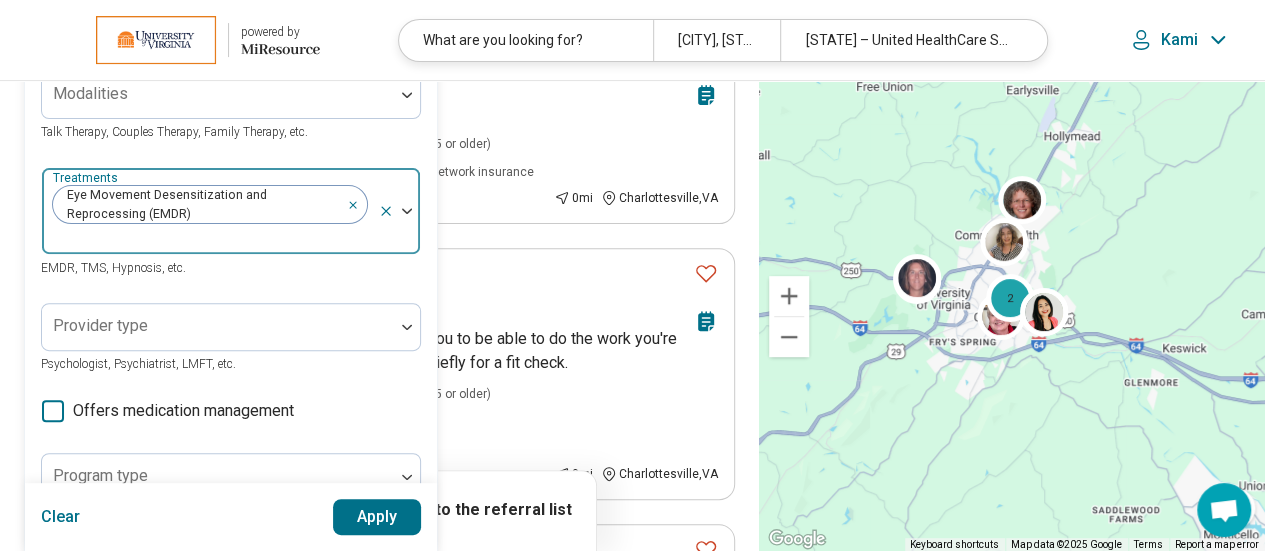 click at bounding box center (210, 240) 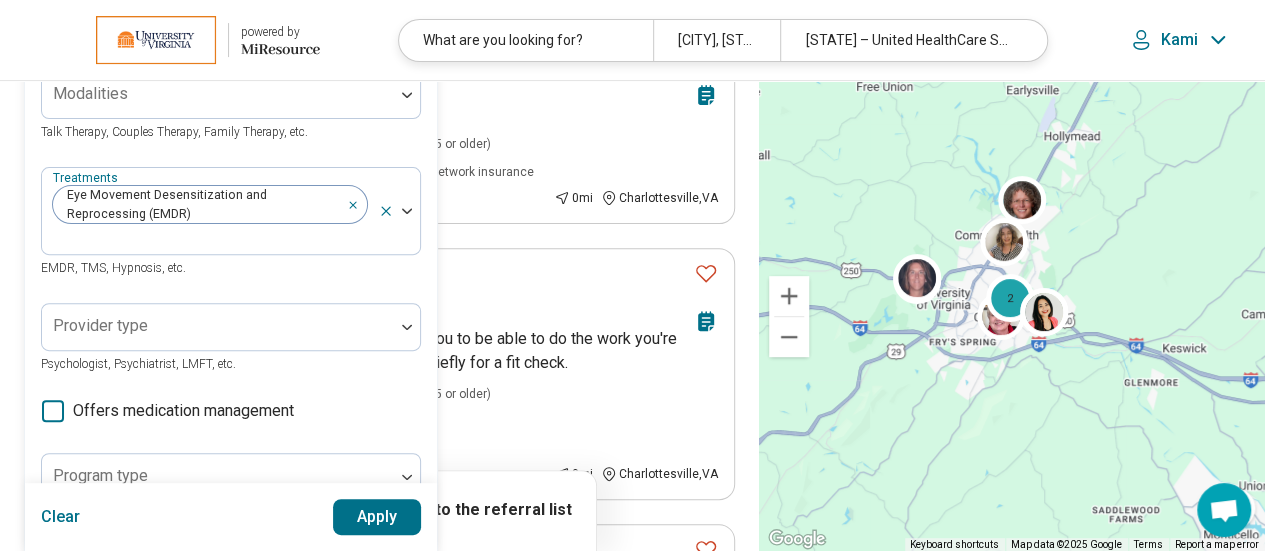 click on "Apply" at bounding box center (377, 517) 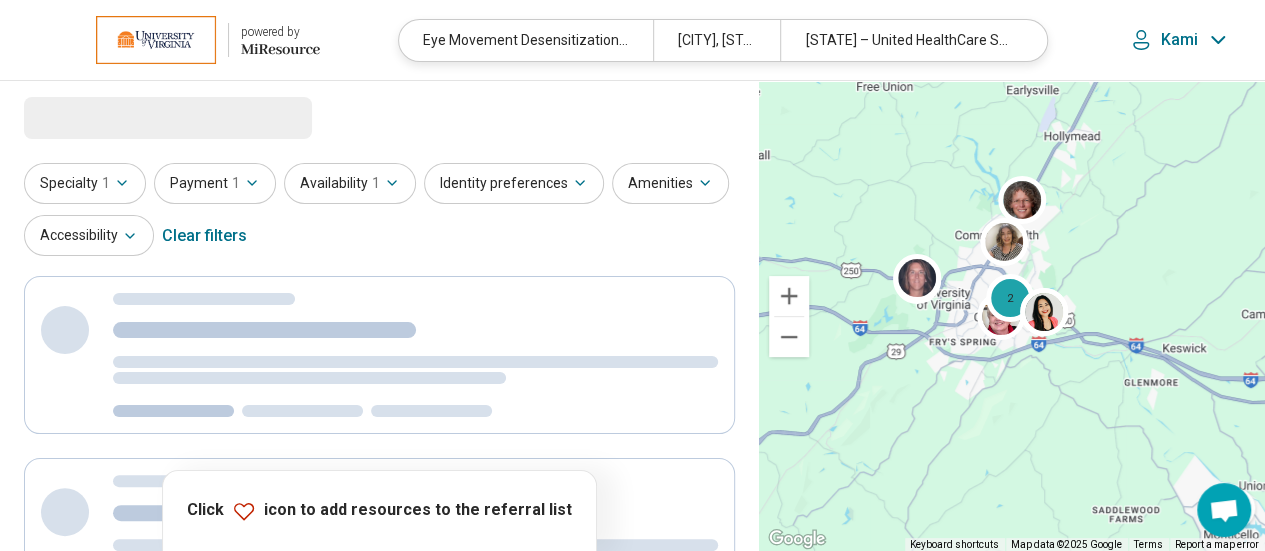 scroll, scrollTop: 0, scrollLeft: 0, axis: both 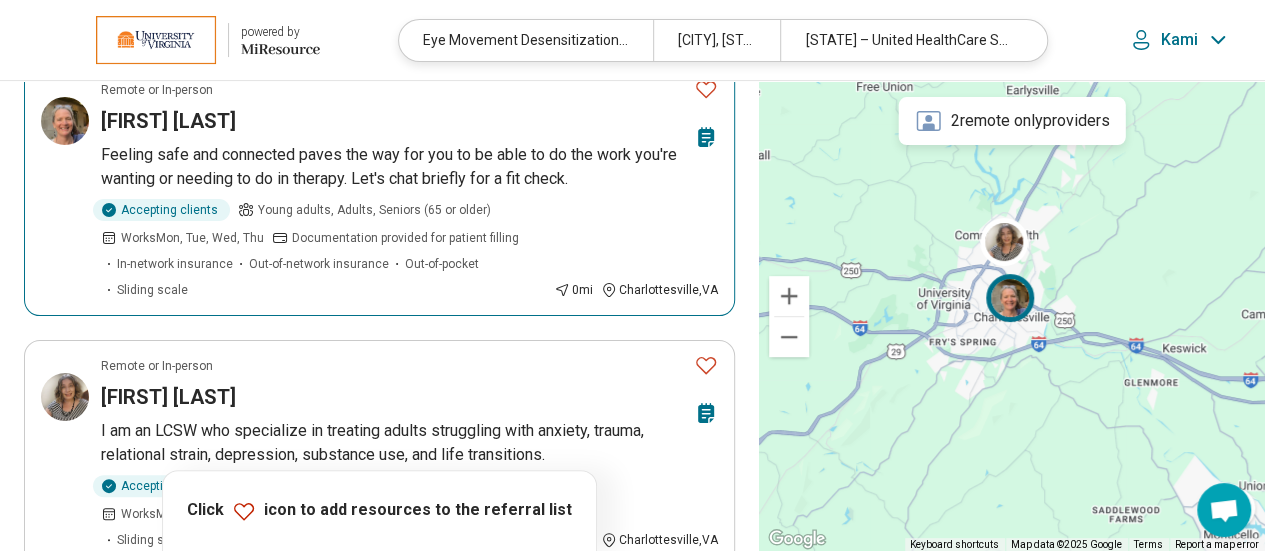 click on "[FIRST] [LAST]" at bounding box center (393, 121) 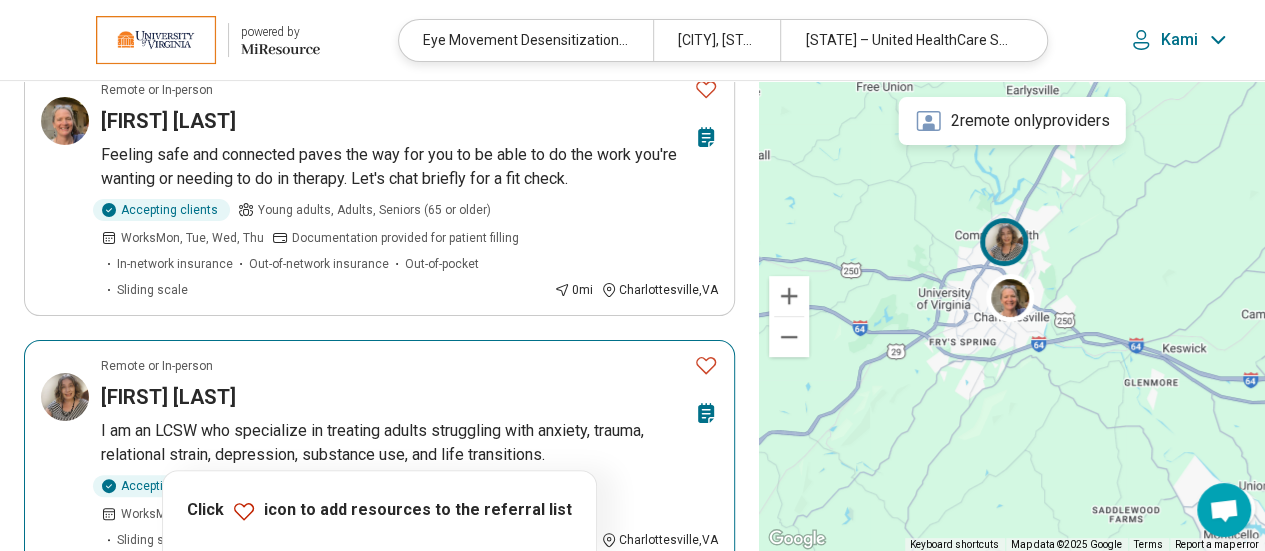 click on "[FIRST] [LAST]" at bounding box center [393, 397] 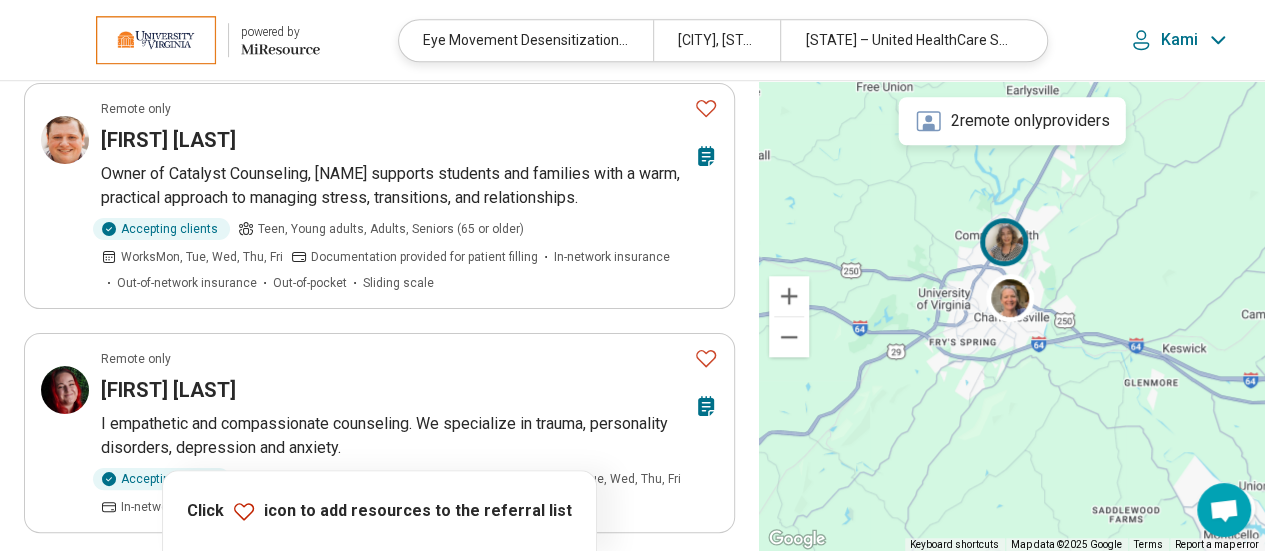 scroll, scrollTop: 712, scrollLeft: 0, axis: vertical 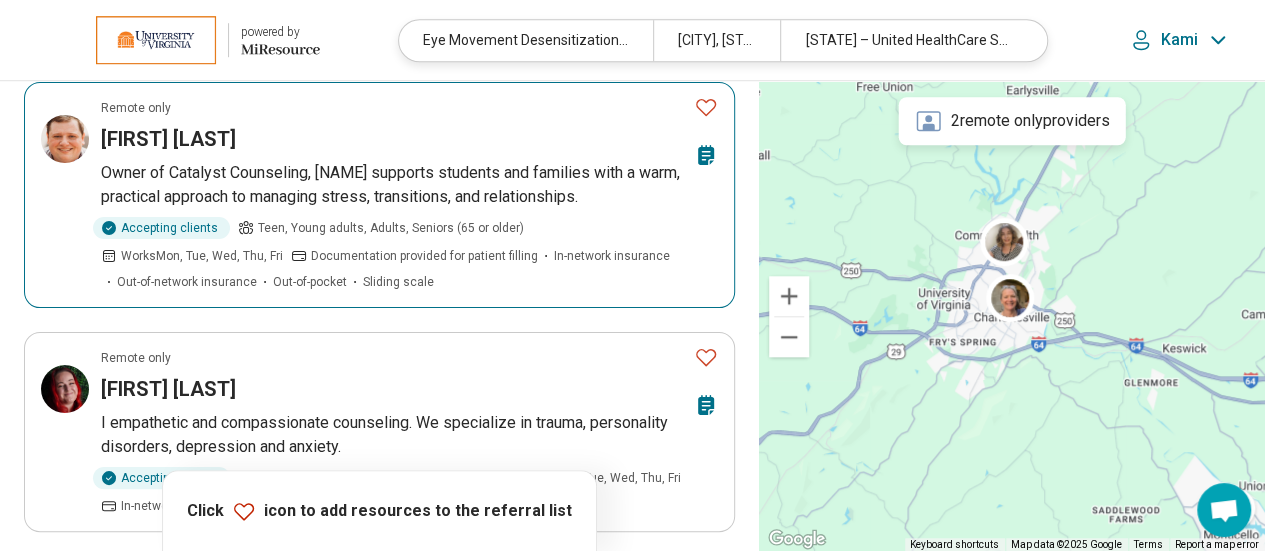 click on "Teen, Young adults, Adults, Seniors (65 or older)" at bounding box center (381, 228) 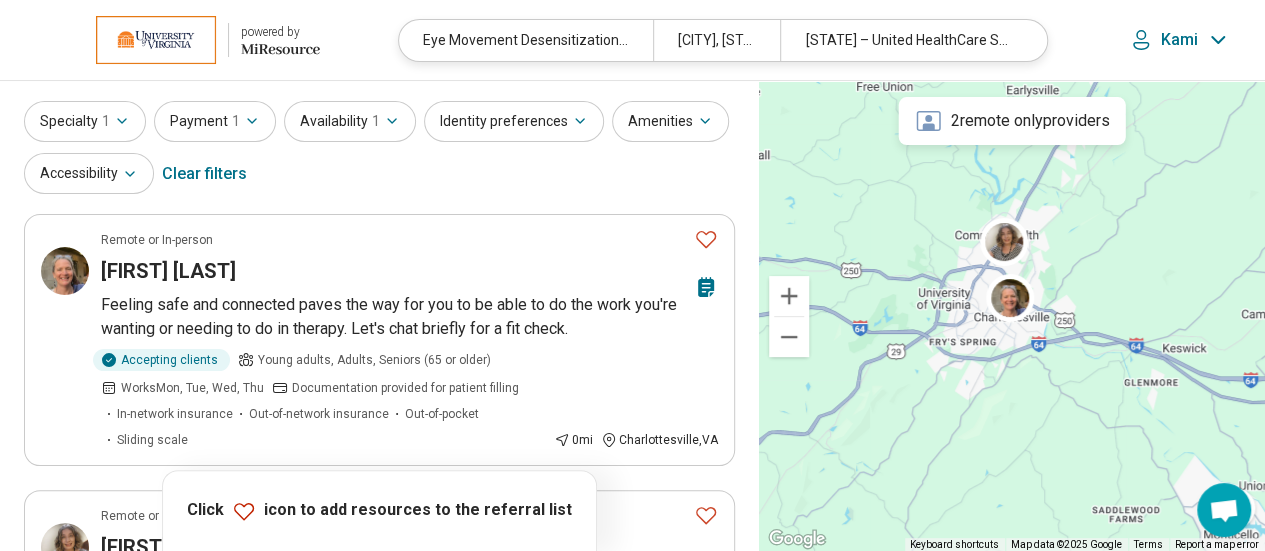 scroll, scrollTop: 0, scrollLeft: 0, axis: both 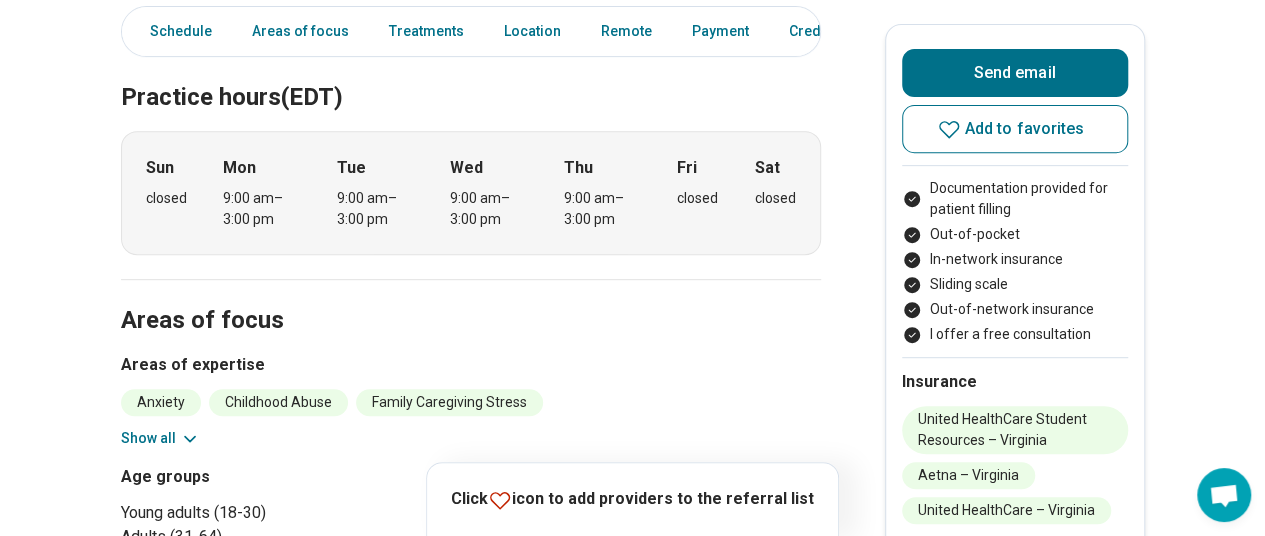 click on "Show all" at bounding box center [160, 438] 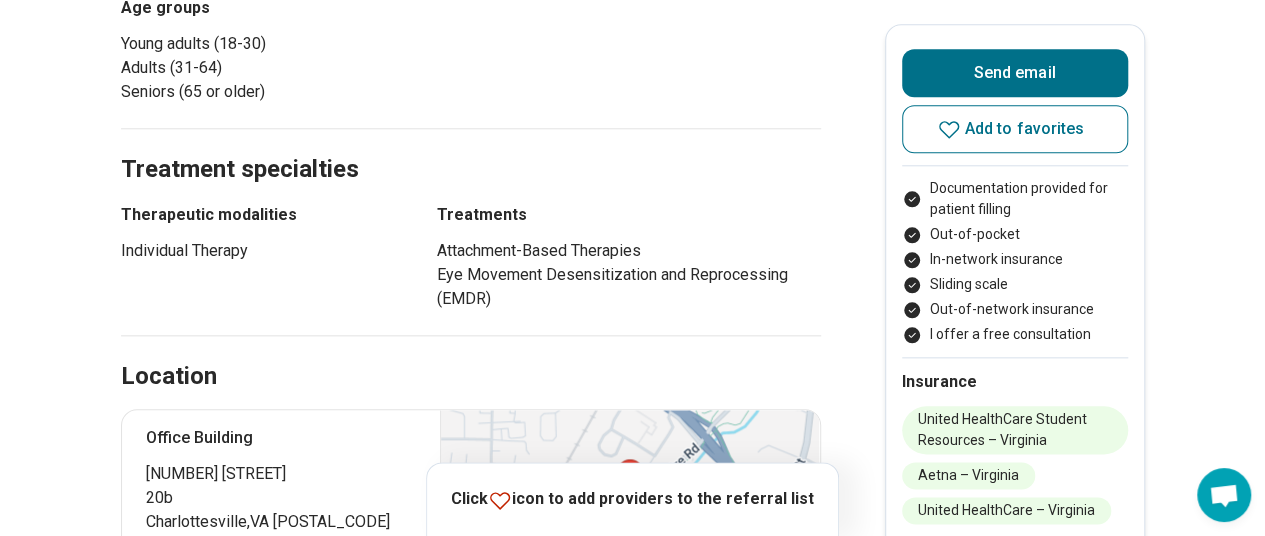 scroll, scrollTop: 1014, scrollLeft: 1, axis: both 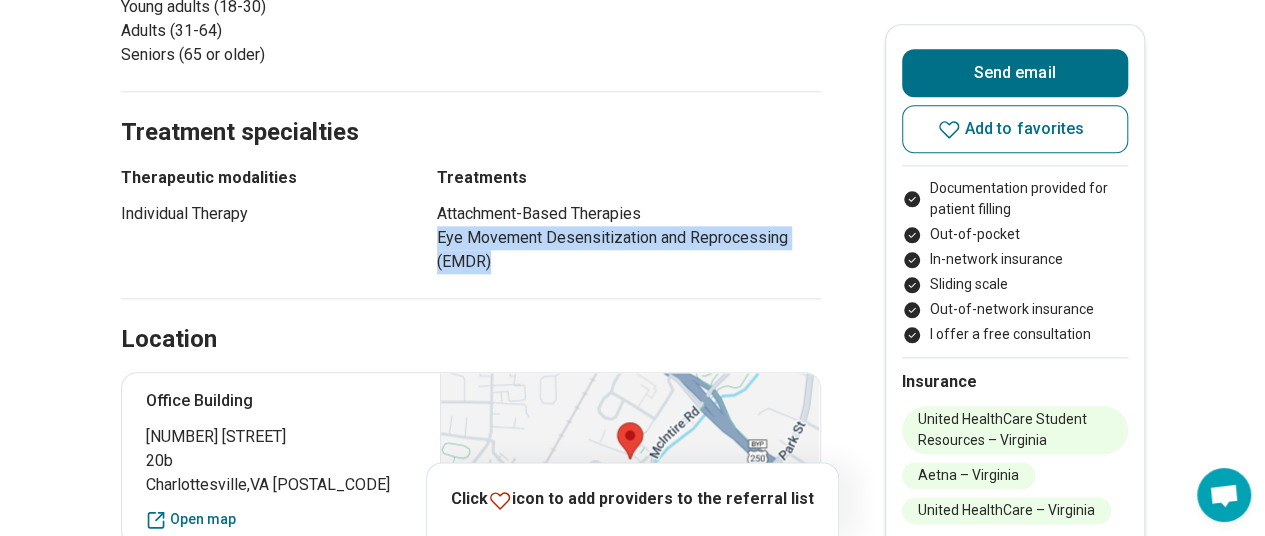 drag, startPoint x: 499, startPoint y: 257, endPoint x: 436, endPoint y: 232, distance: 67.77905 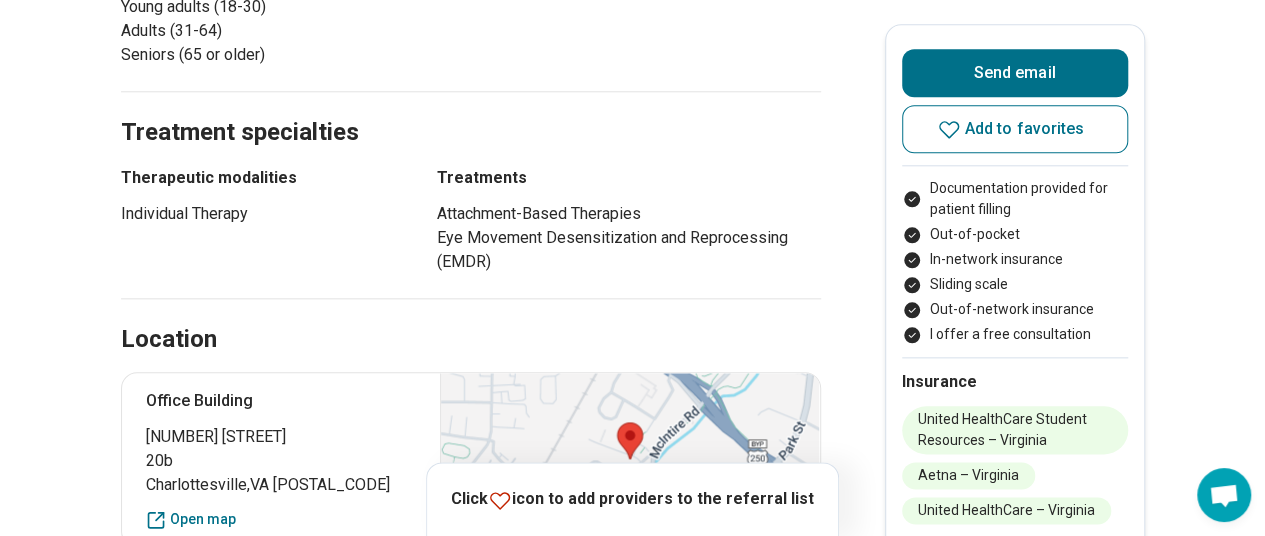 click on "Ann Tourangeau ( She/Her/Hers ) Licensed Professional Counselor (LPC) Accepting clients Updated  22 days ago 20  years in practice Feeling safe and connected paves the way for you to be able to do the work you're wanting or needing to do in therapy. Let's chat briefly for a fit check. Remote / In-person Speaks  English Emergency number not available Cisgender Woman Send email Add to favorites Documentation provided for patient filling Out-of-pocket In-network insurance Sliding scale Out-of-network insurance I offer a free consultation Insurance United HealthCare Student Resources – Virginia Aetna – Virginia United HealthCare – Virginia Schedule Areas of focus Treatments Location Remote Payment Credentials Practice hours  (EDT) Sun closed Mon 9:00 am  –   3:00 pm Tue 9:00 am  –   3:00 pm Wed 9:00 am  –   3:00 pm Thu 9:00 am  –   3:00 pm Fri closed Sat closed Areas of focus Areas of expertise Anxiety Childhood Abuse Family Caregiving Stress Grief and Loss Life Transitions Loneliness/Isolation 20b" at bounding box center (632, 398) 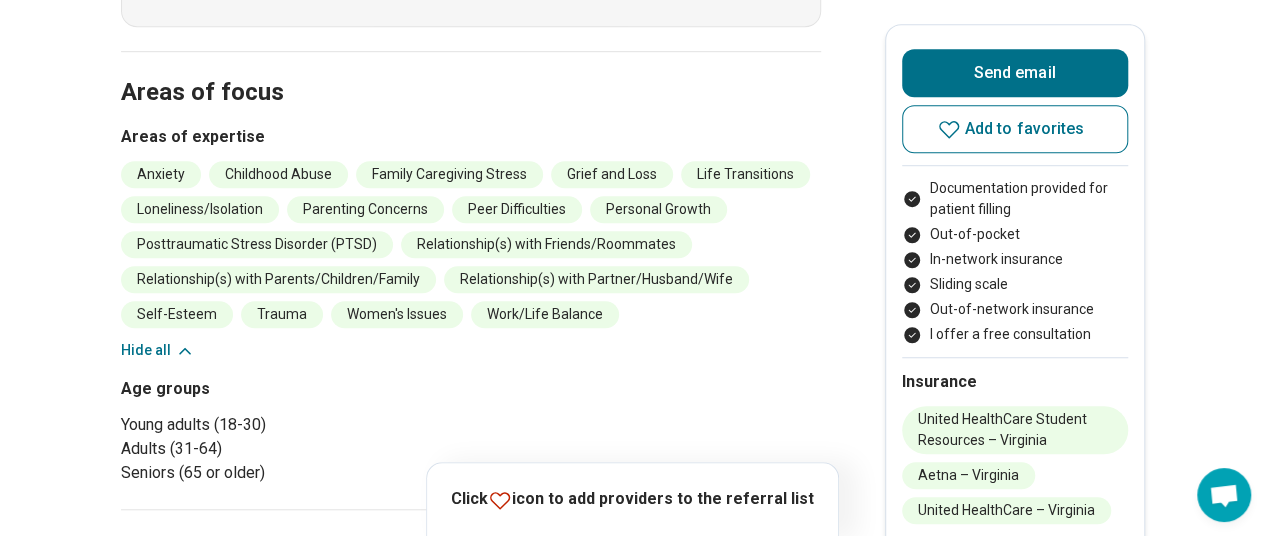 scroll, scrollTop: 0, scrollLeft: 0, axis: both 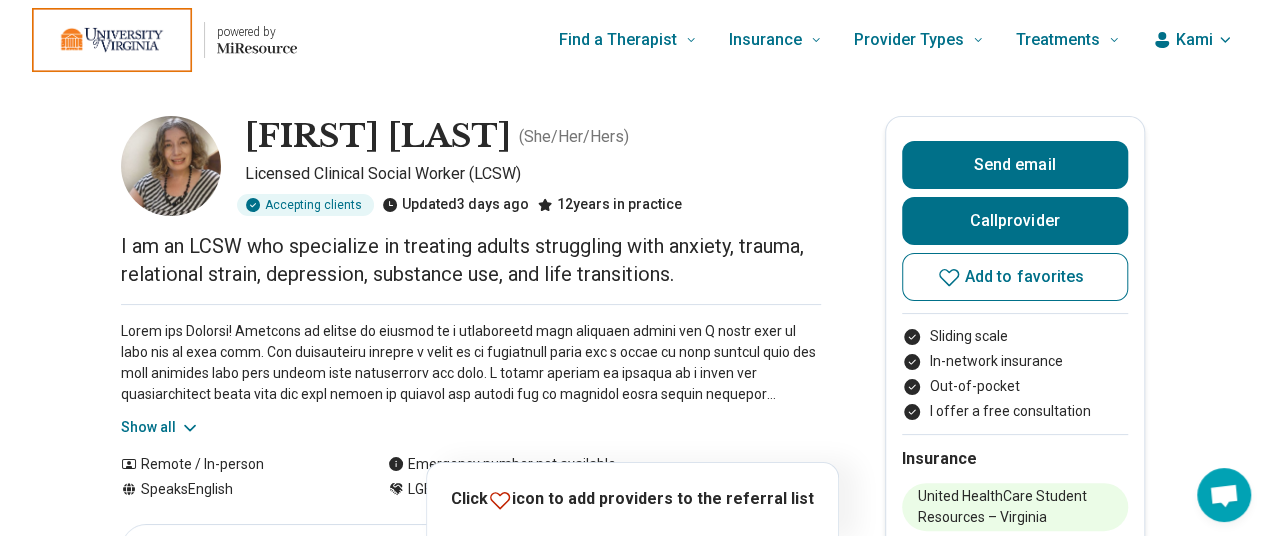 click on "Show all" at bounding box center (160, 427) 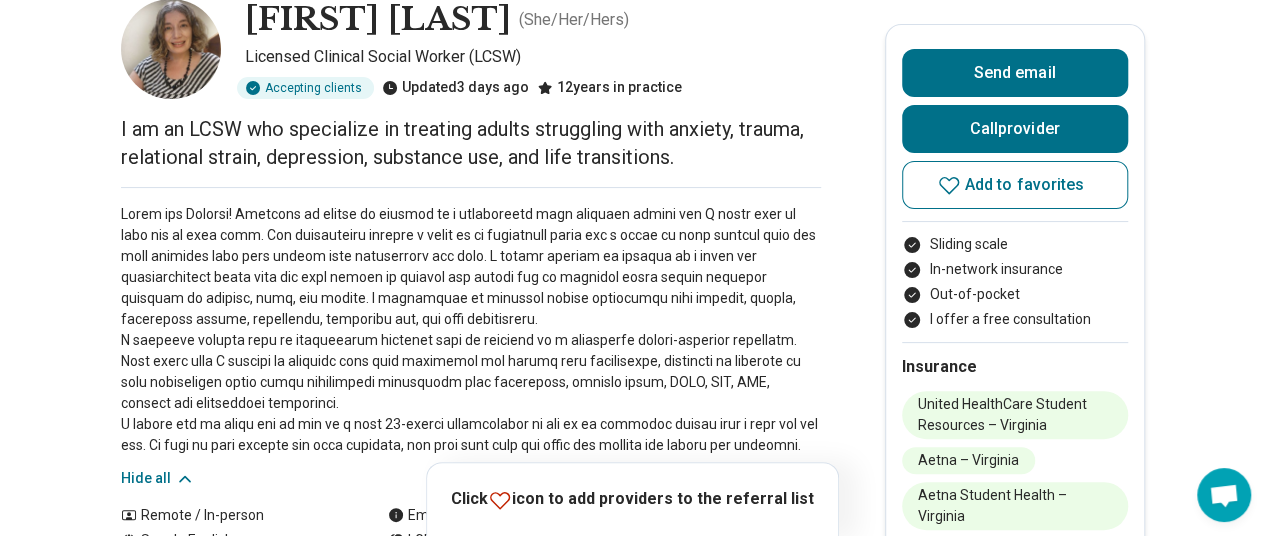 scroll, scrollTop: 118, scrollLeft: 0, axis: vertical 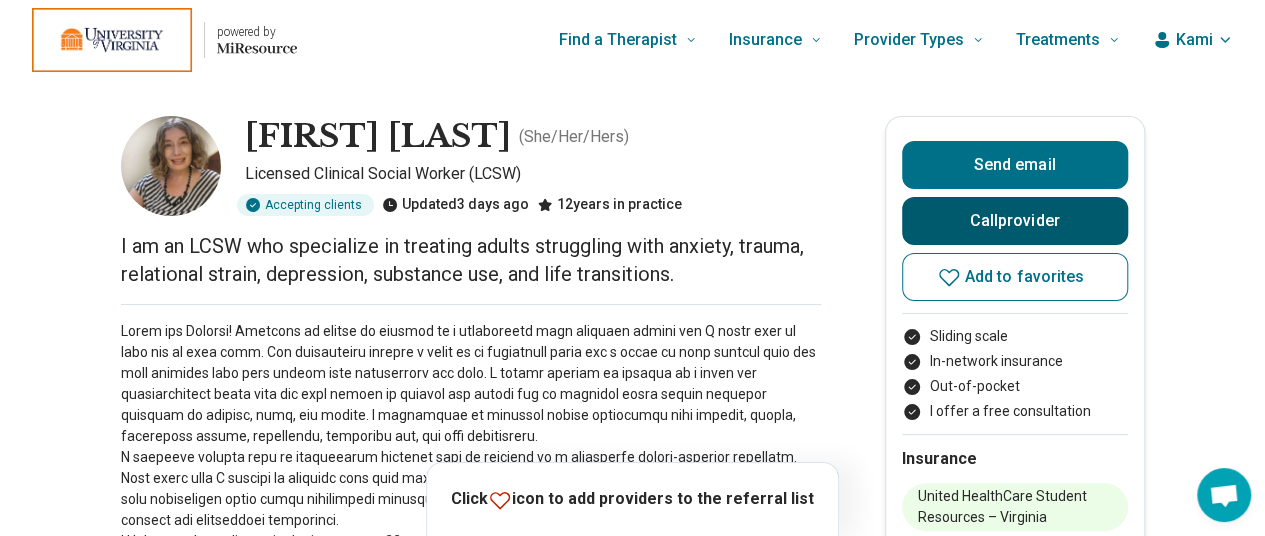 click on "Call  provider" at bounding box center (1015, 221) 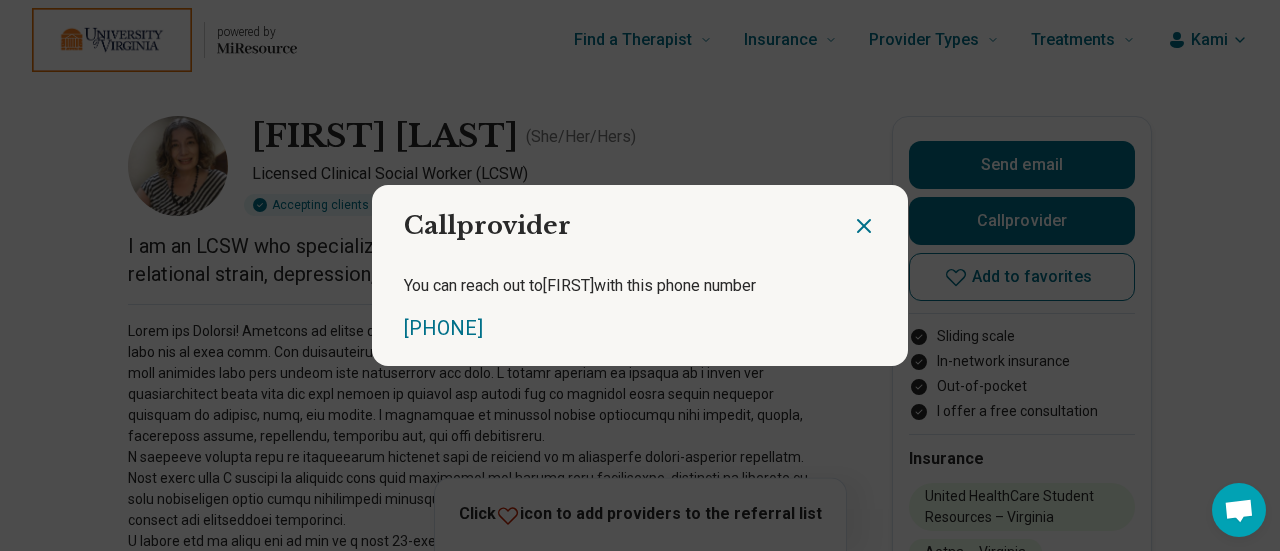 click 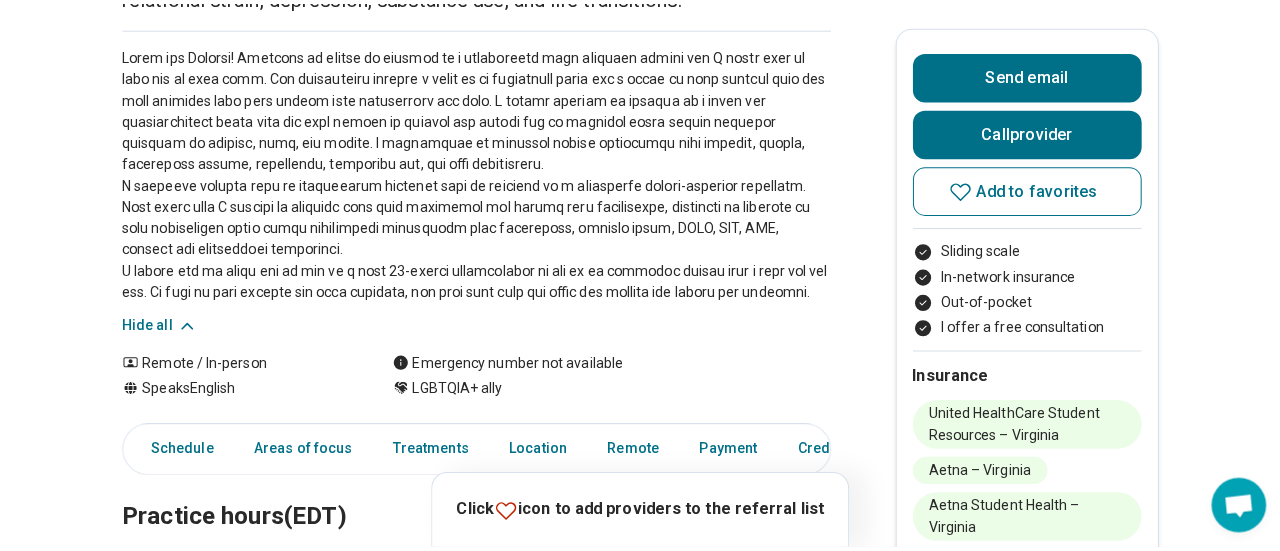 scroll, scrollTop: 0, scrollLeft: 0, axis: both 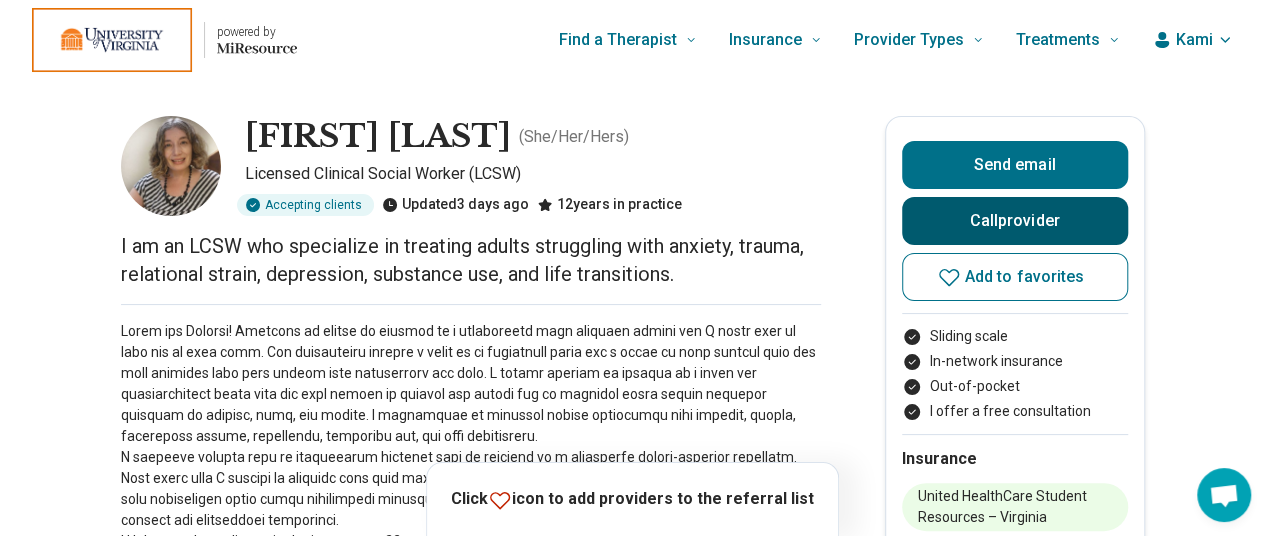 click on "Call  provider" at bounding box center [1015, 221] 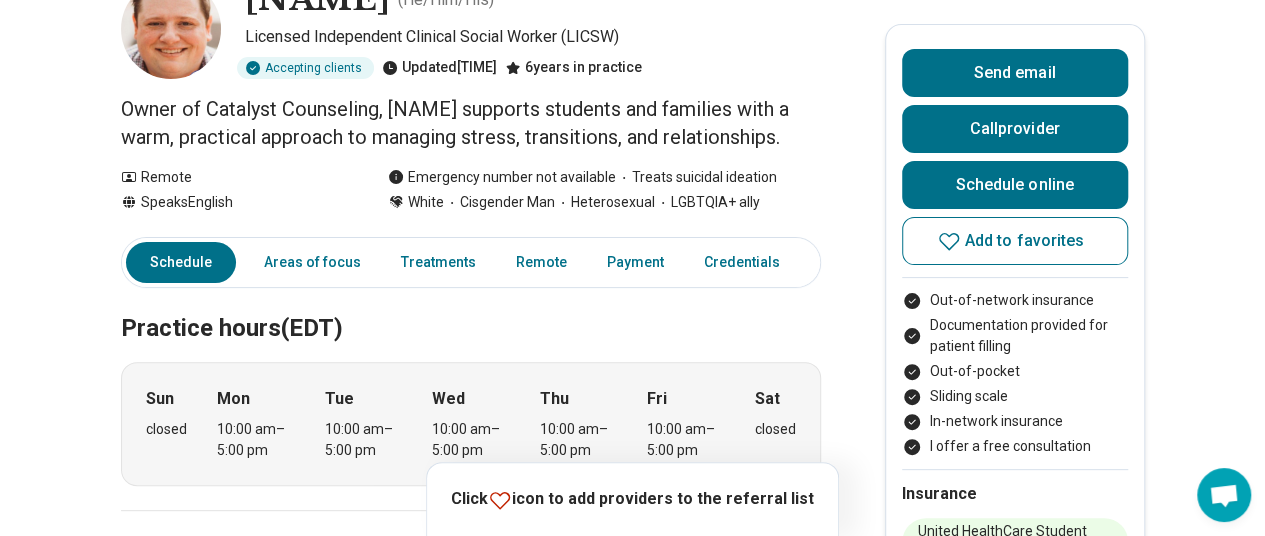 scroll, scrollTop: 0, scrollLeft: 0, axis: both 